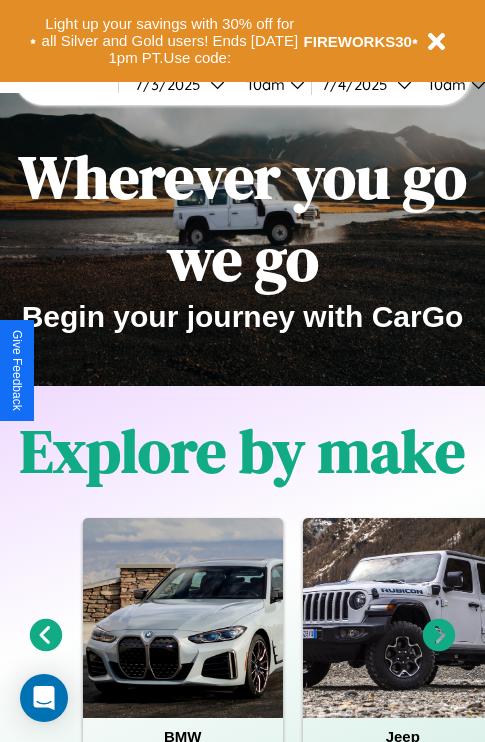scroll, scrollTop: 0, scrollLeft: 0, axis: both 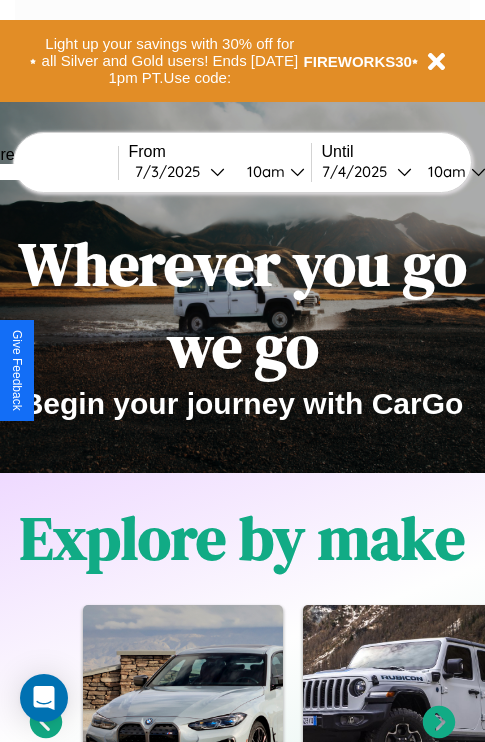 click at bounding box center [43, 172] 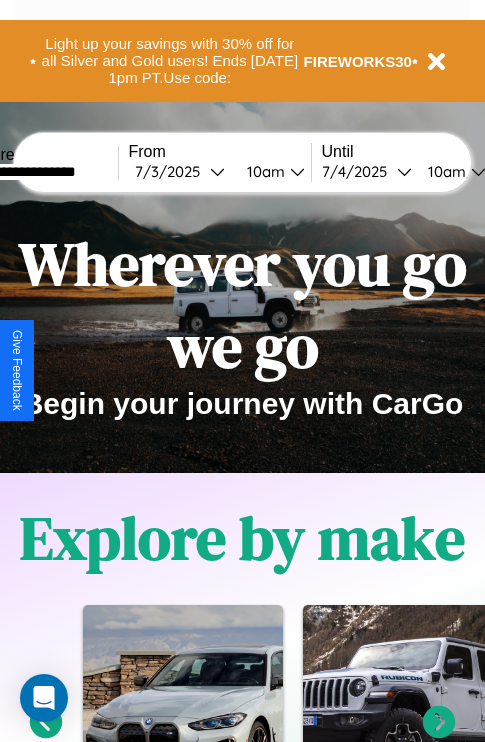 type on "**********" 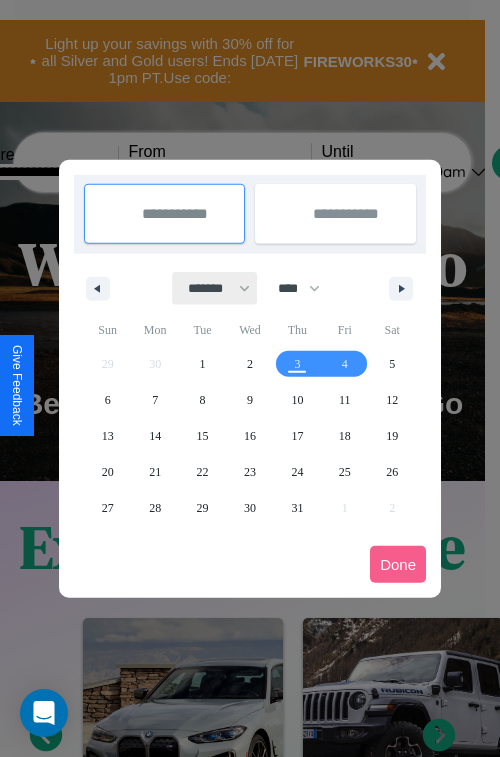 click on "******* ******** ***** ***** *** **** **** ****** ********* ******* ******** ********" at bounding box center (215, 288) 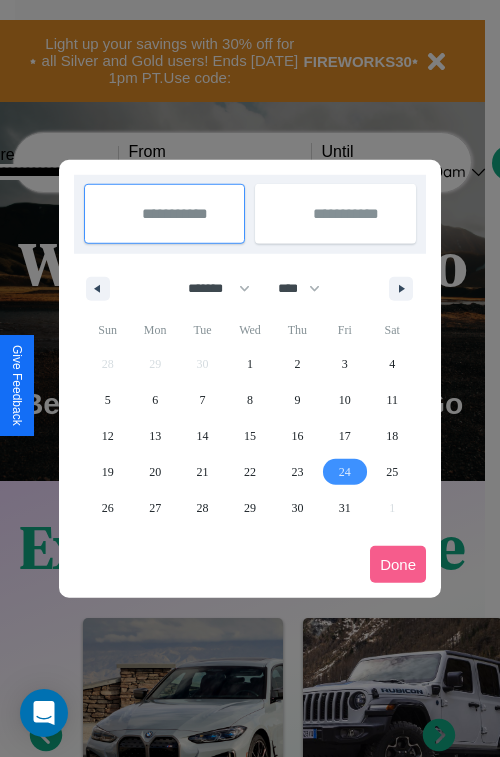 click on "24" at bounding box center [345, 472] 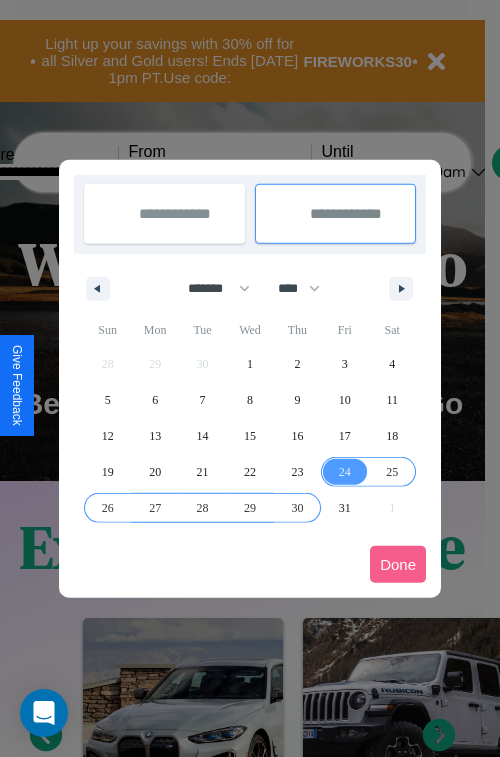 click on "30" at bounding box center (297, 508) 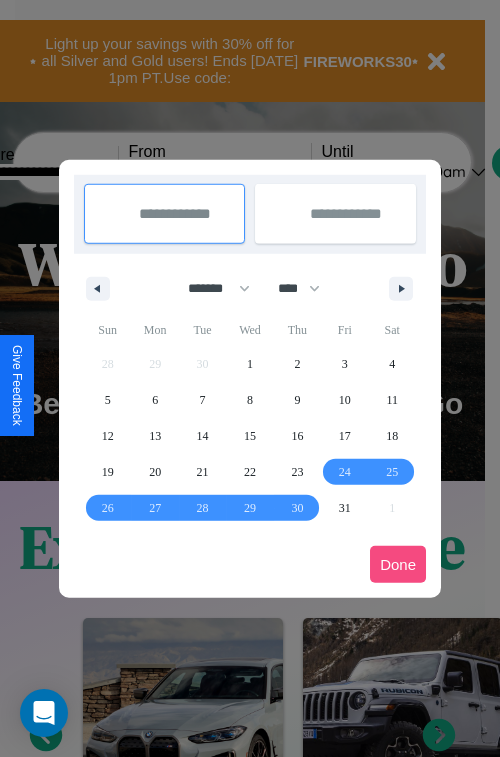 click on "Done" at bounding box center (398, 564) 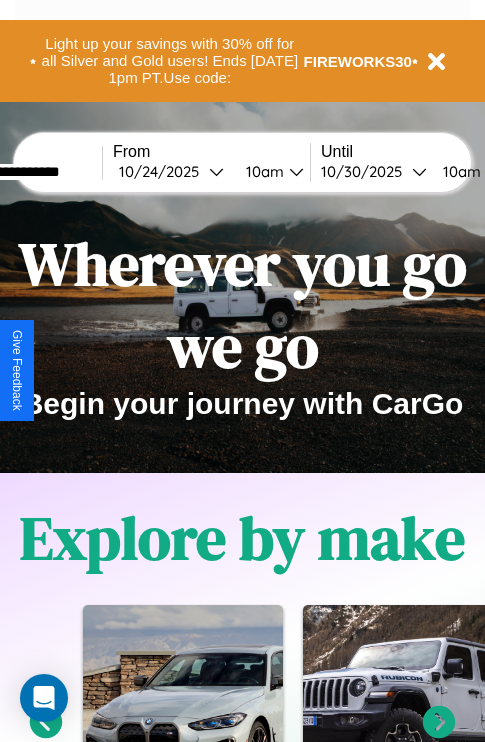 scroll, scrollTop: 0, scrollLeft: 83, axis: horizontal 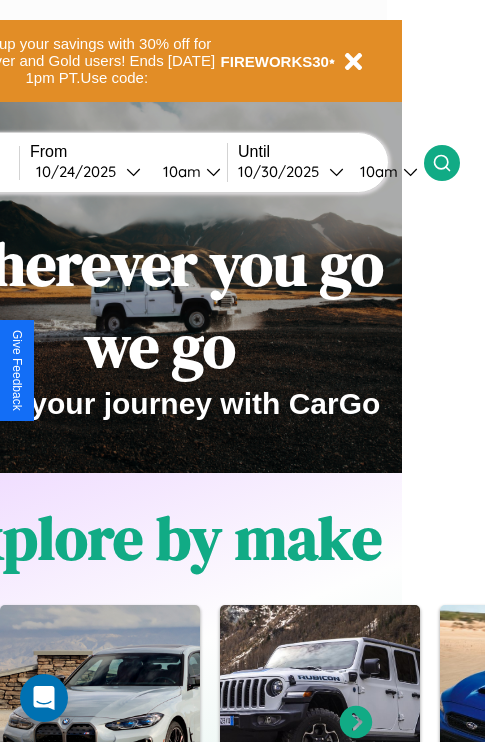 click 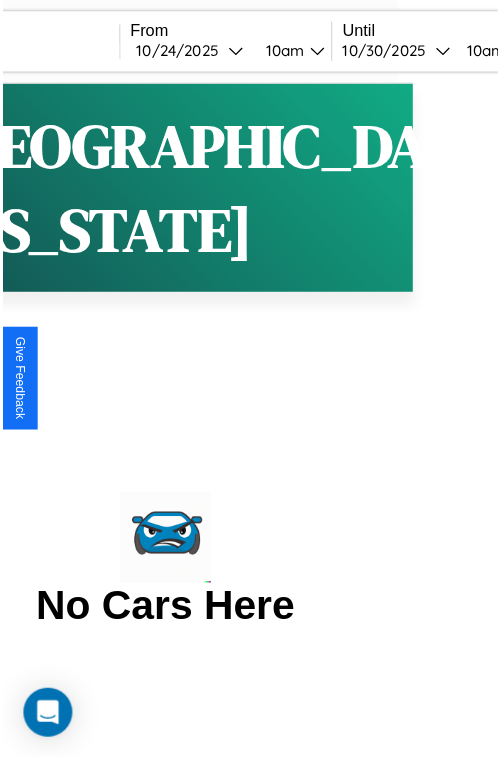 scroll, scrollTop: 0, scrollLeft: 0, axis: both 